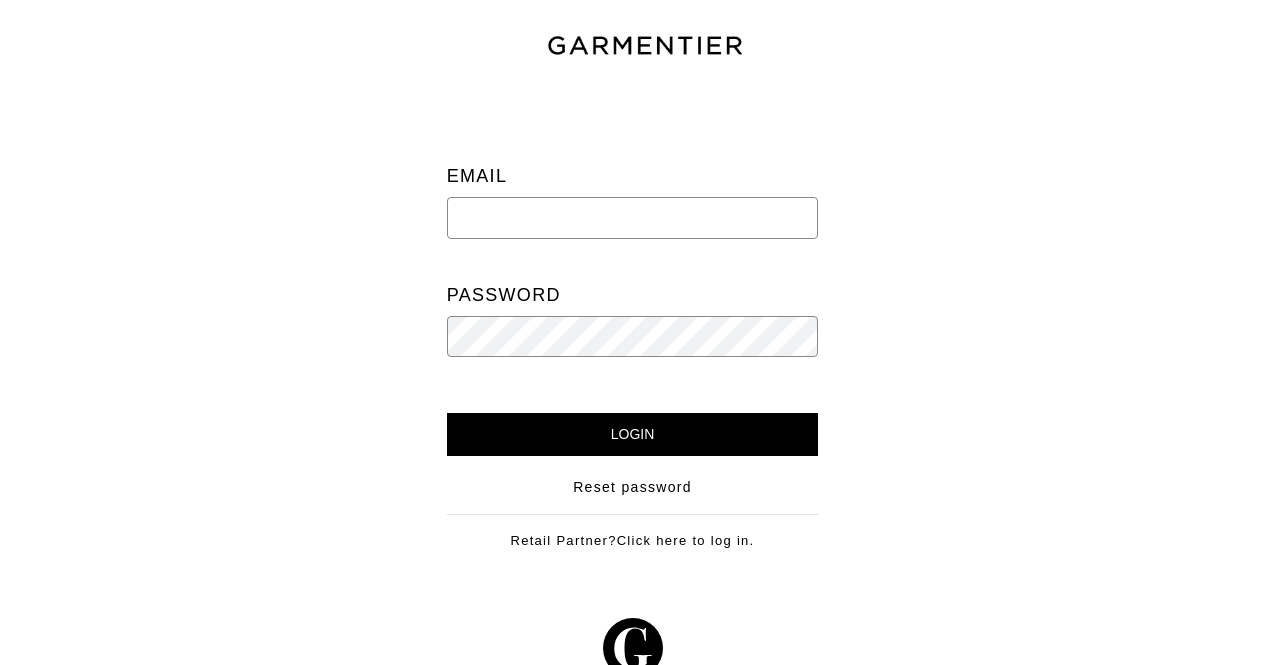 scroll, scrollTop: 0, scrollLeft: 0, axis: both 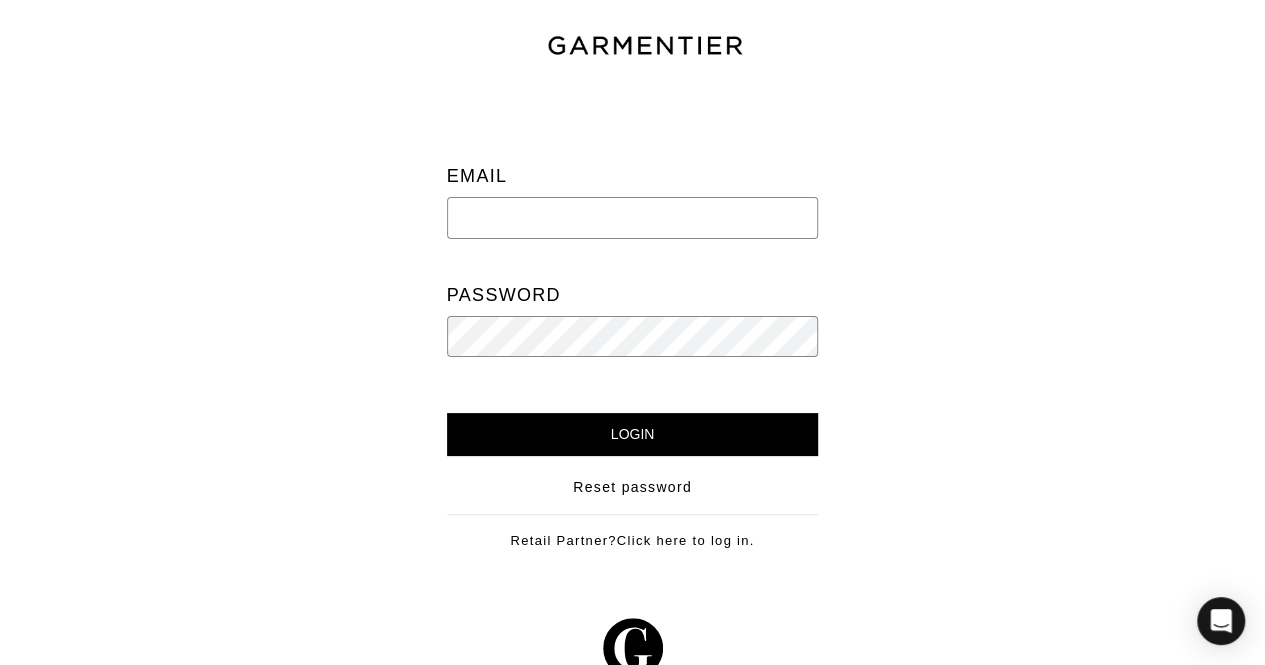 click on "Email" at bounding box center [633, 207] 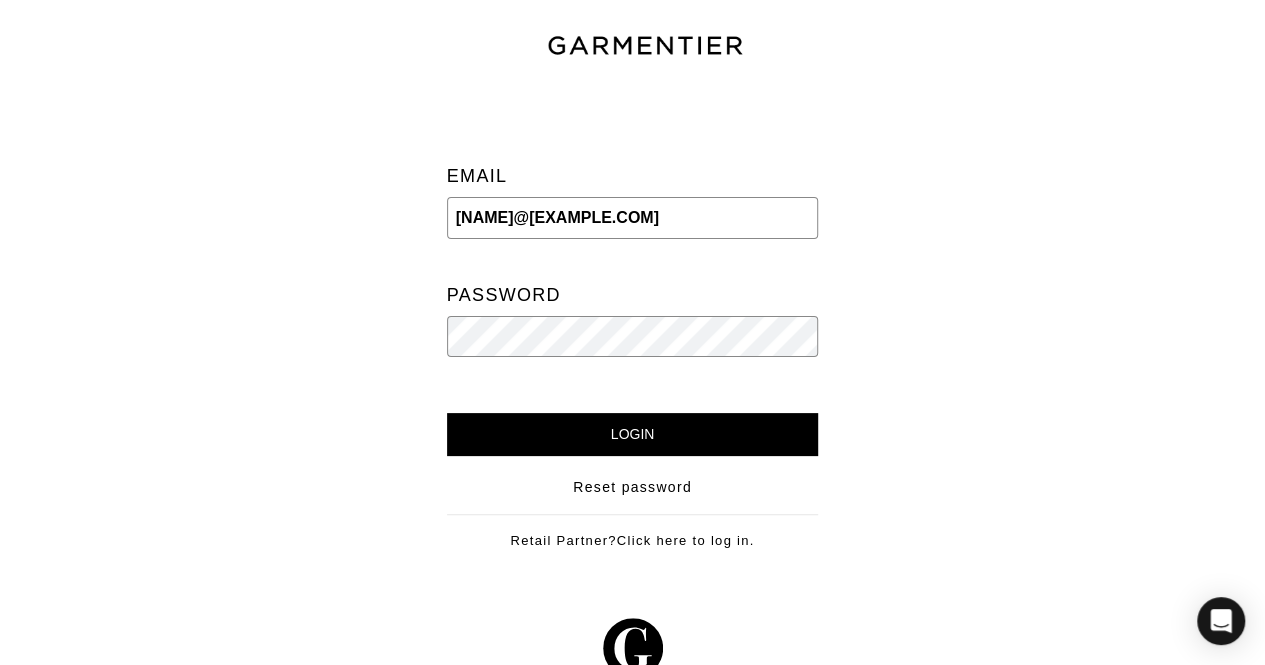 type on "[USERNAME]@[EXAMPLE.COM]" 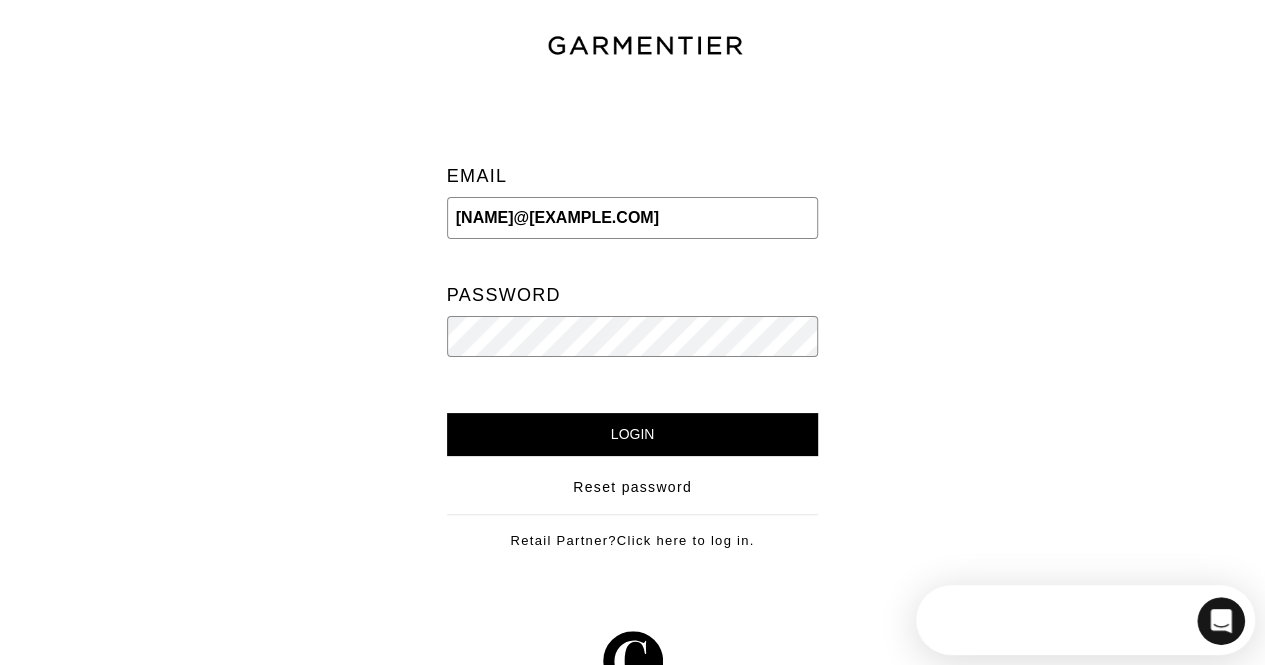 scroll, scrollTop: 0, scrollLeft: 0, axis: both 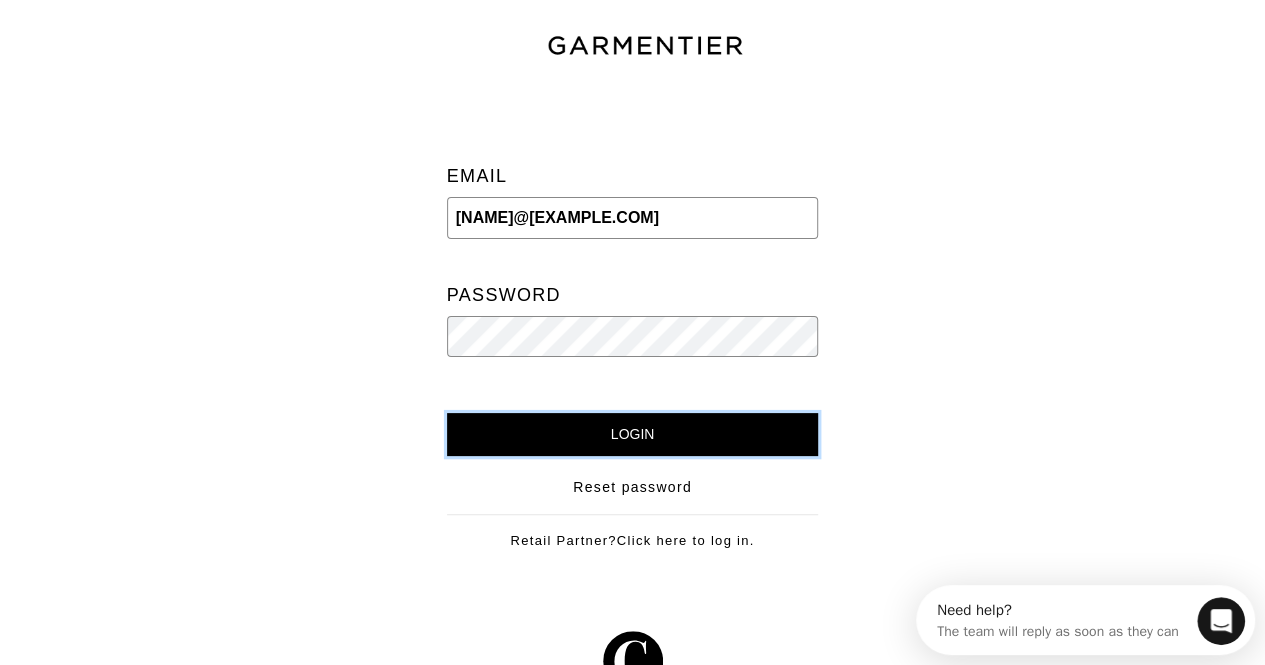 click on "Login" at bounding box center [633, 434] 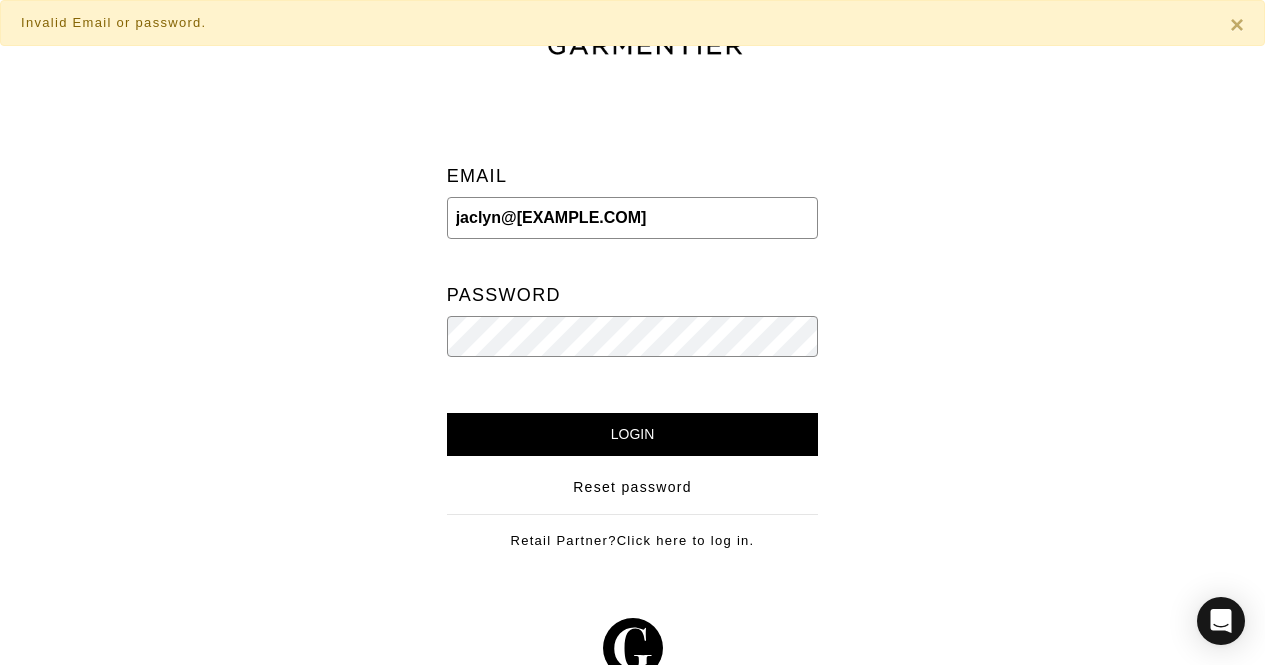 scroll, scrollTop: 0, scrollLeft: 0, axis: both 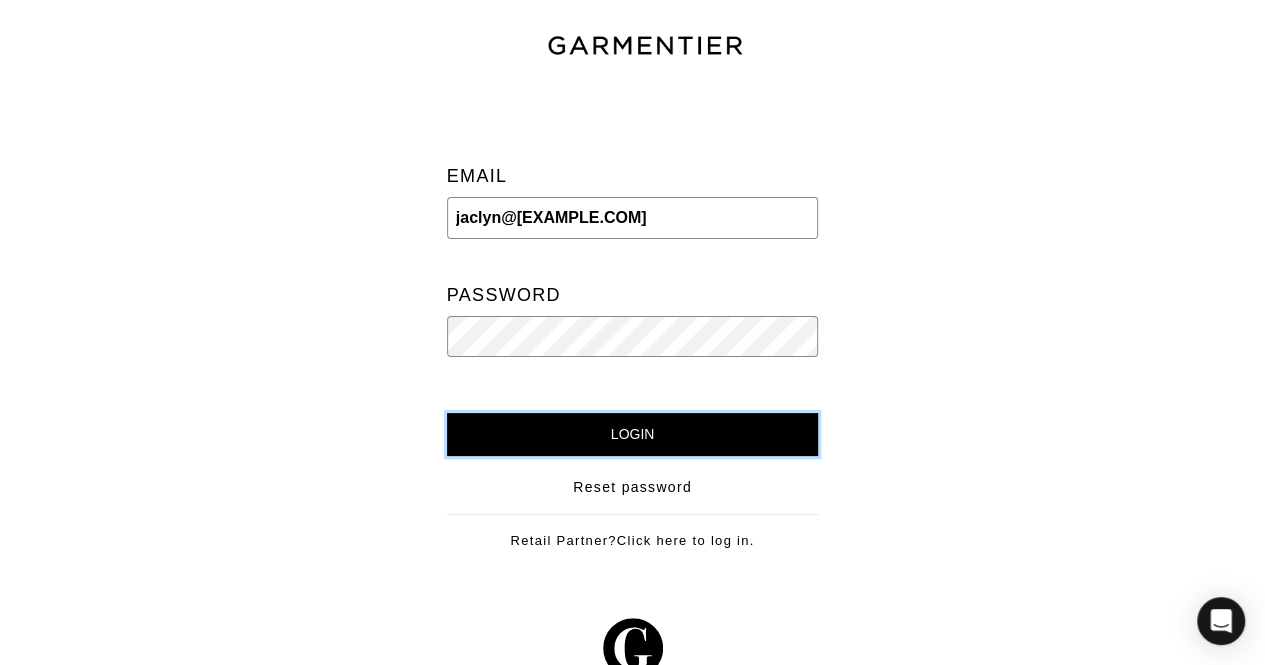 click on "Login" at bounding box center [633, 434] 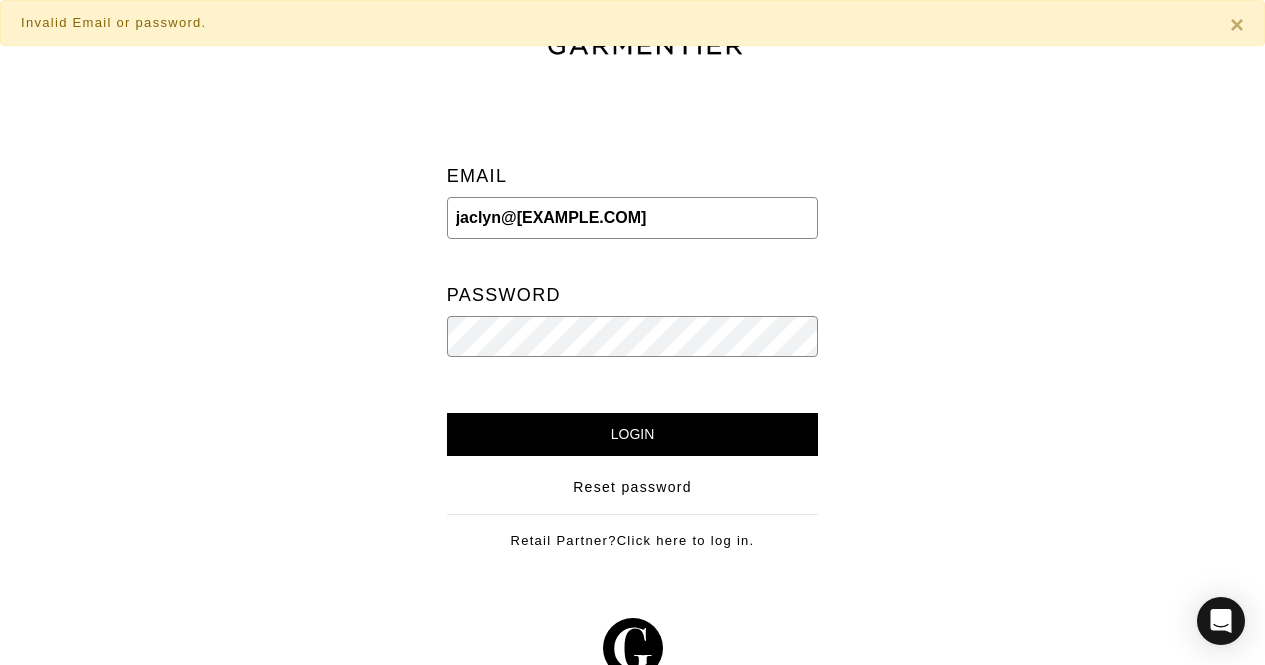 scroll, scrollTop: 0, scrollLeft: 0, axis: both 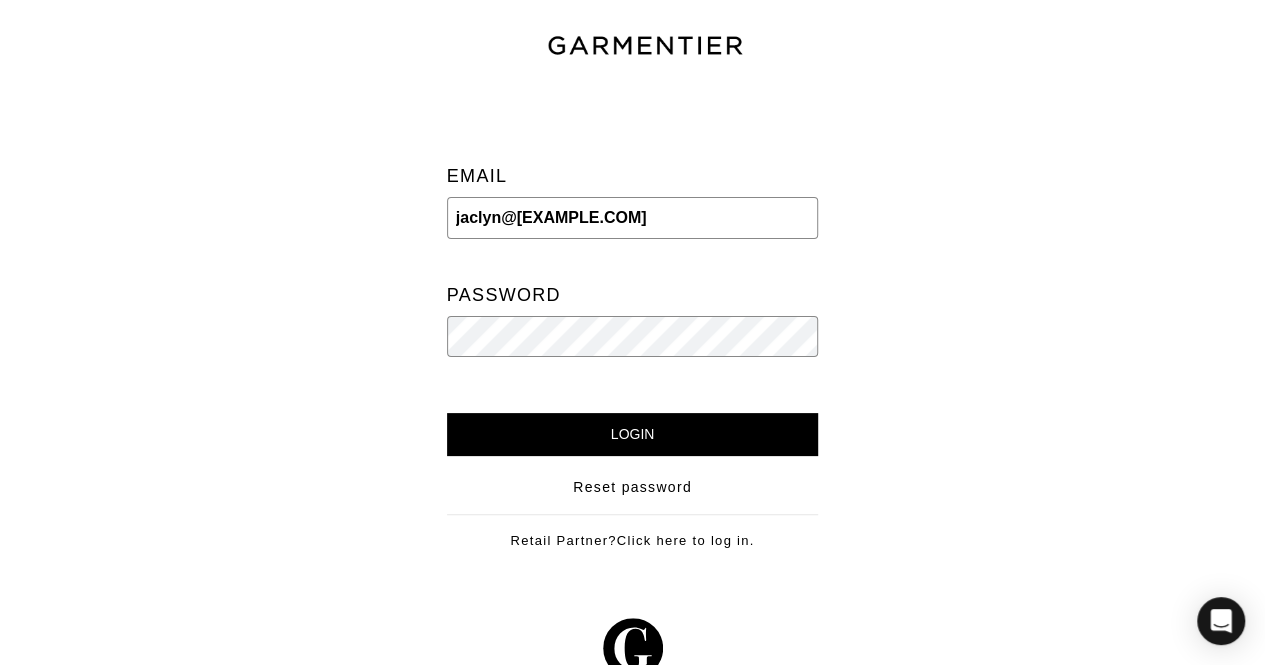 click on "Email
jaclyn@[EXAMPLE.COM]
Password" at bounding box center (633, 264) 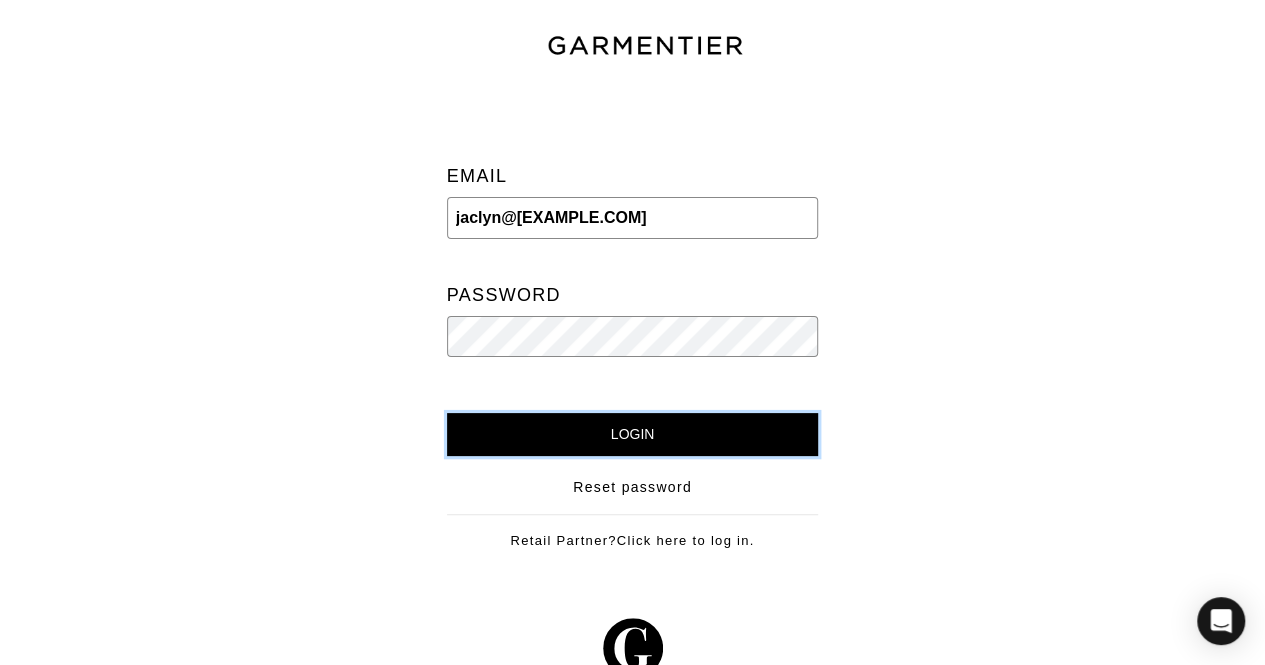 click on "Login" at bounding box center [633, 434] 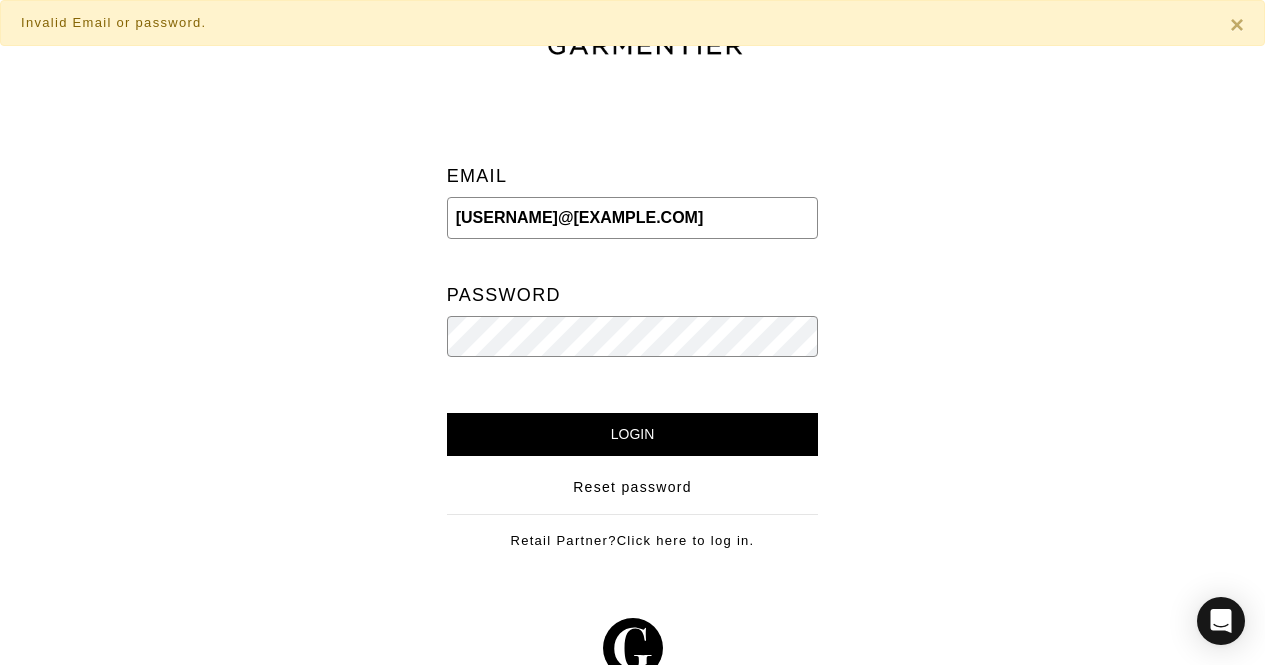 scroll, scrollTop: 0, scrollLeft: 0, axis: both 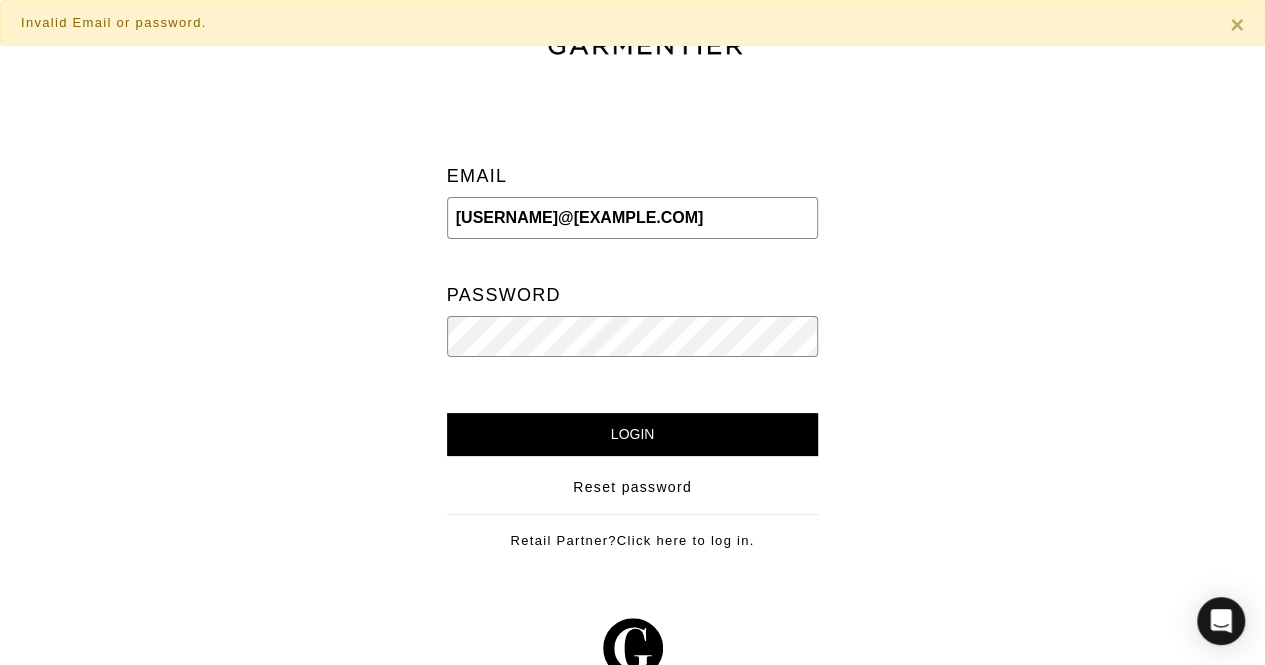 click on "[USERNAME]@[EXAMPLE.COM]" at bounding box center (633, 218) 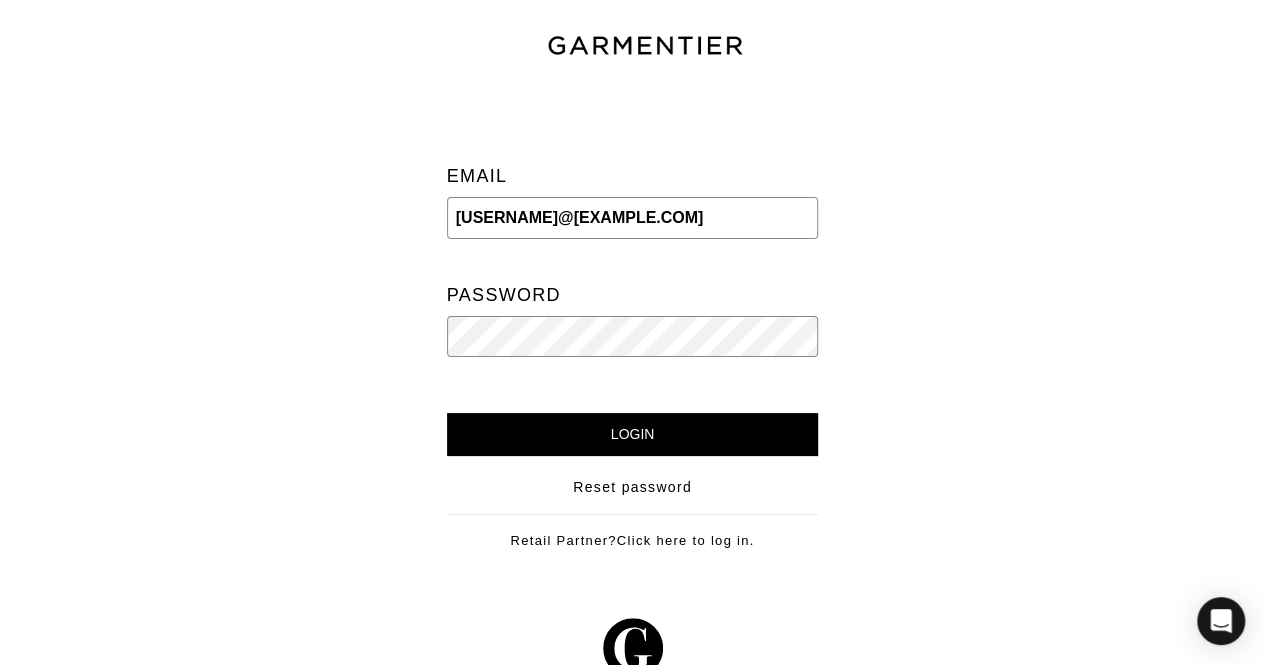 click on "[USERNAME]@[EXAMPLE.COM]" at bounding box center [633, 218] 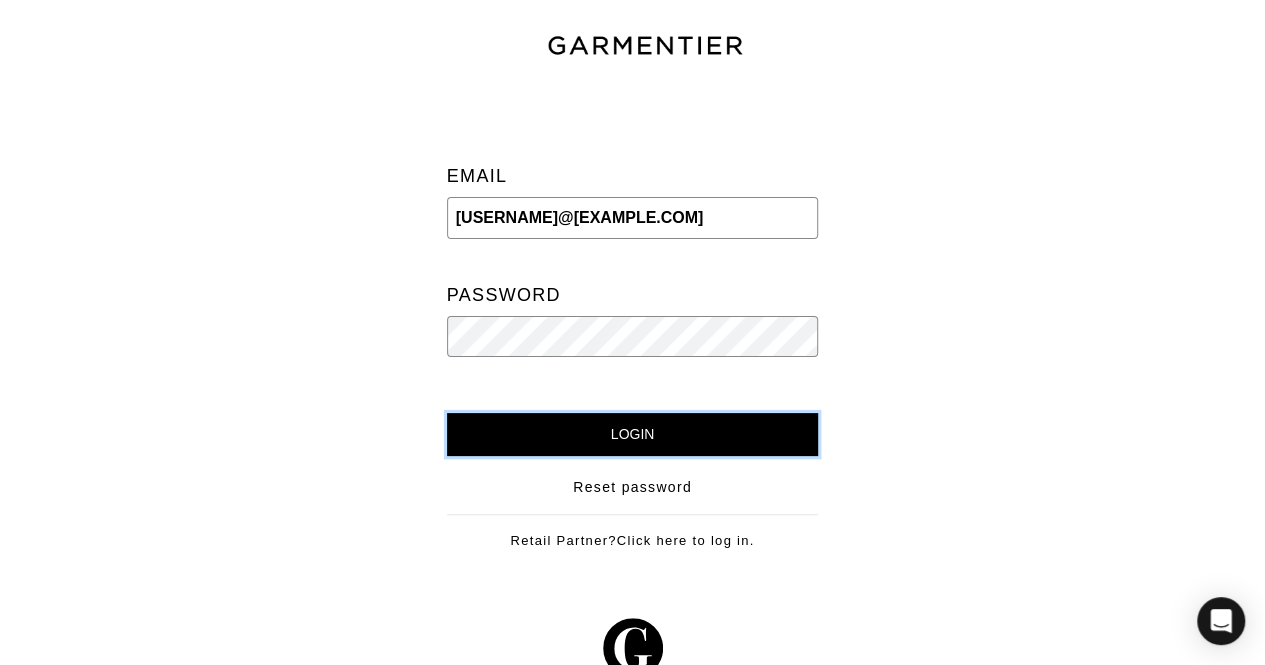 click on "Login" at bounding box center [633, 434] 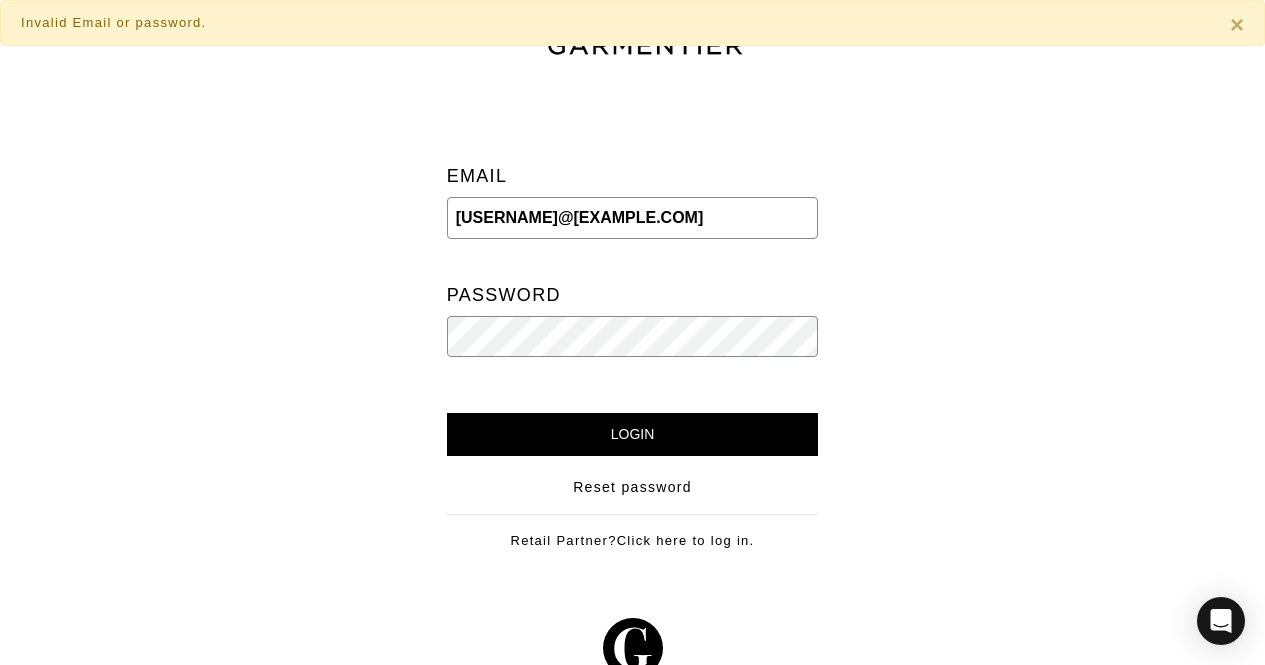 scroll, scrollTop: 0, scrollLeft: 0, axis: both 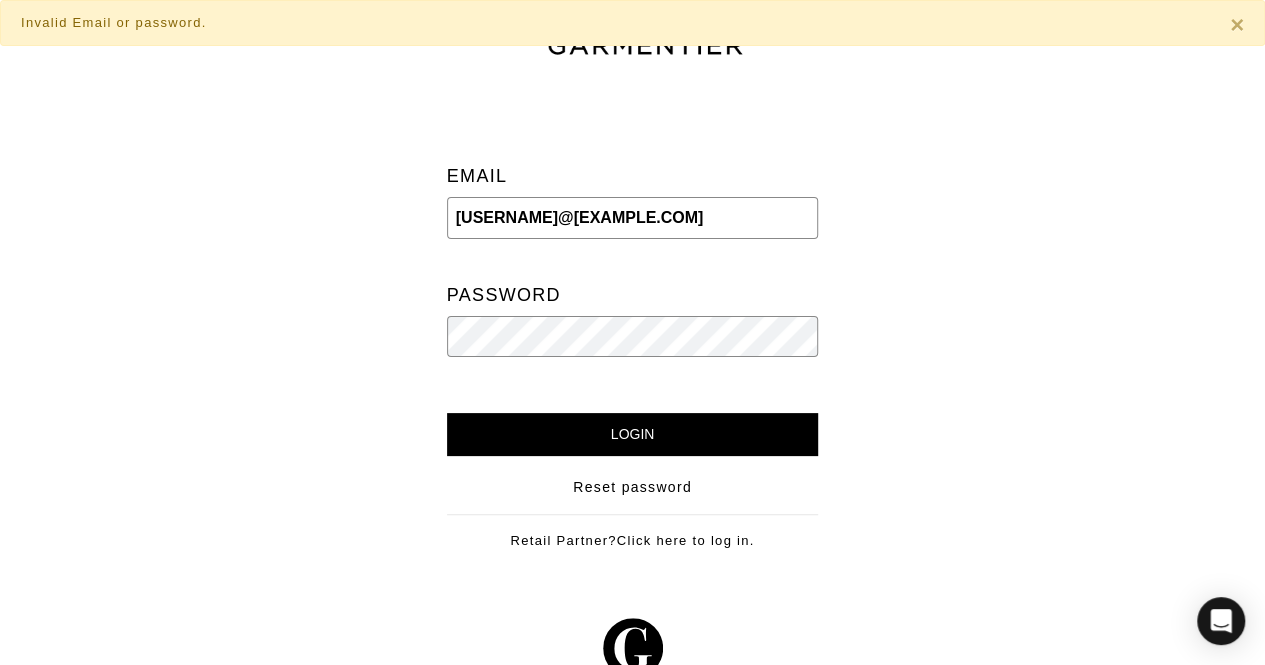 click at bounding box center (1064, 333) 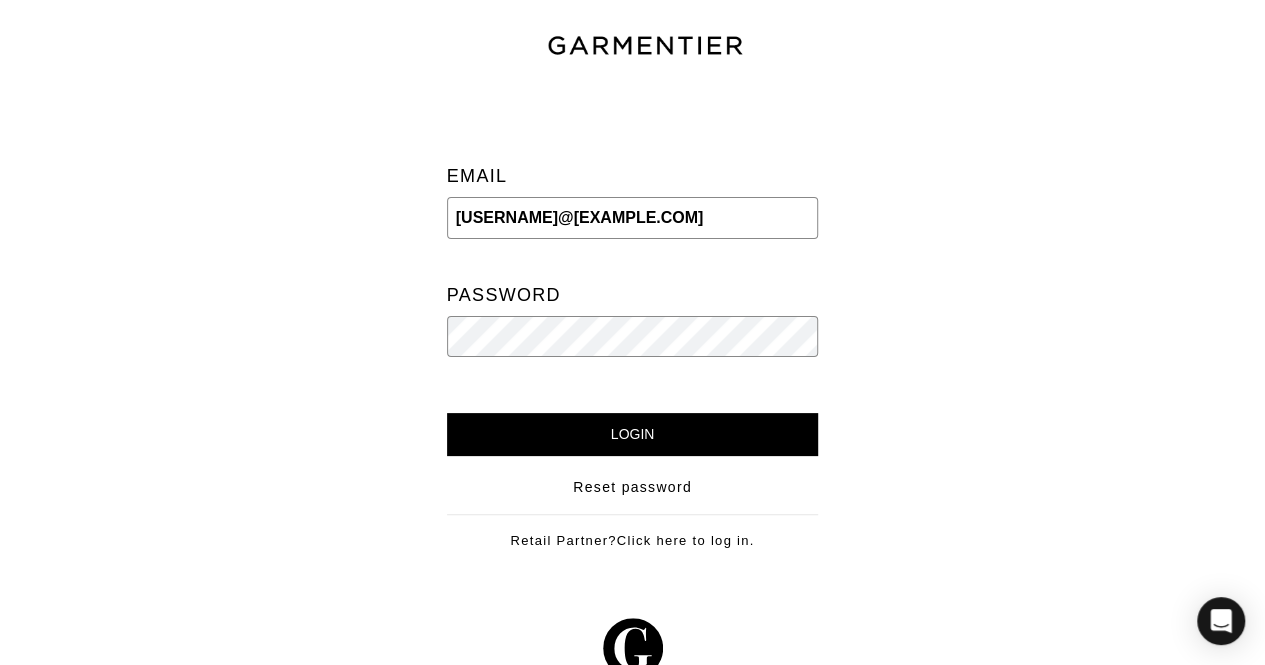 click on "jaclyn@jaclynbeattie.com" at bounding box center (633, 218) 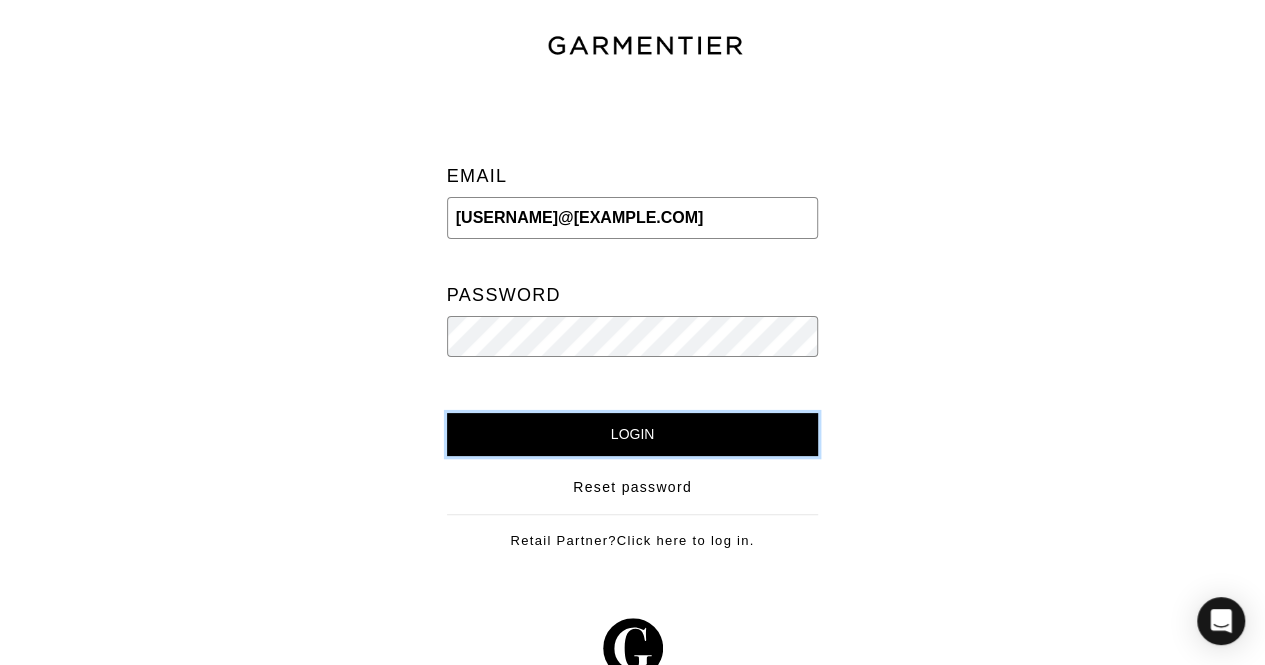 click on "Login" at bounding box center [633, 434] 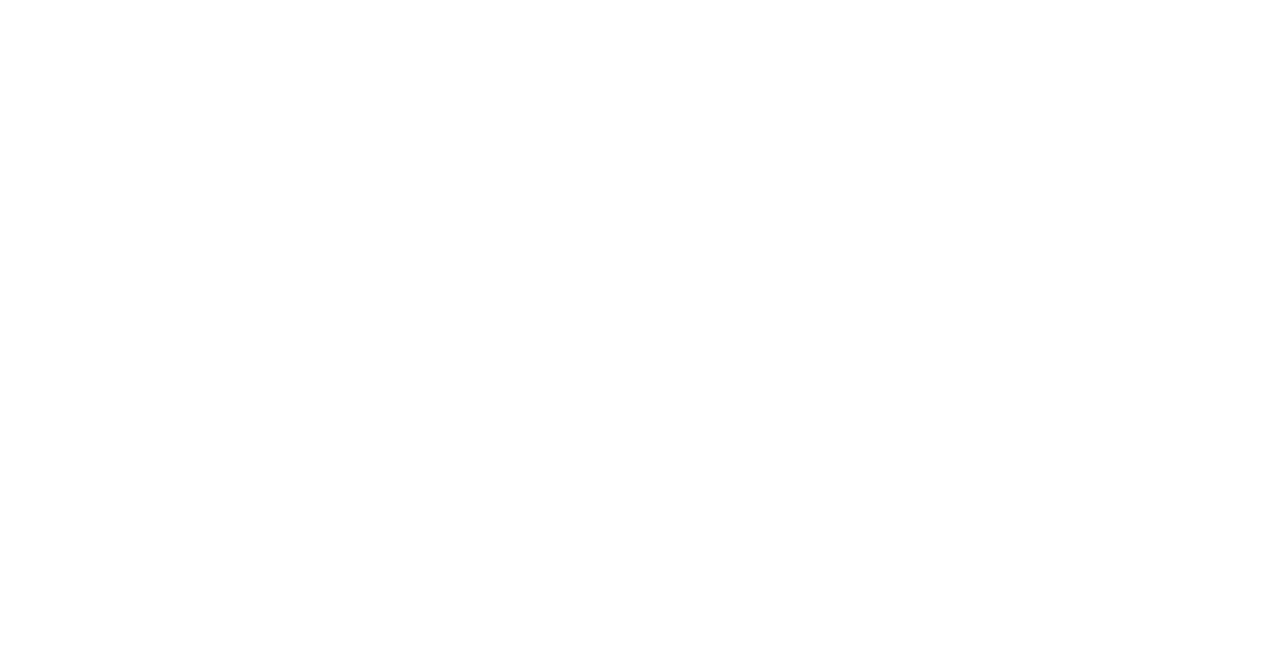 scroll, scrollTop: 0, scrollLeft: 0, axis: both 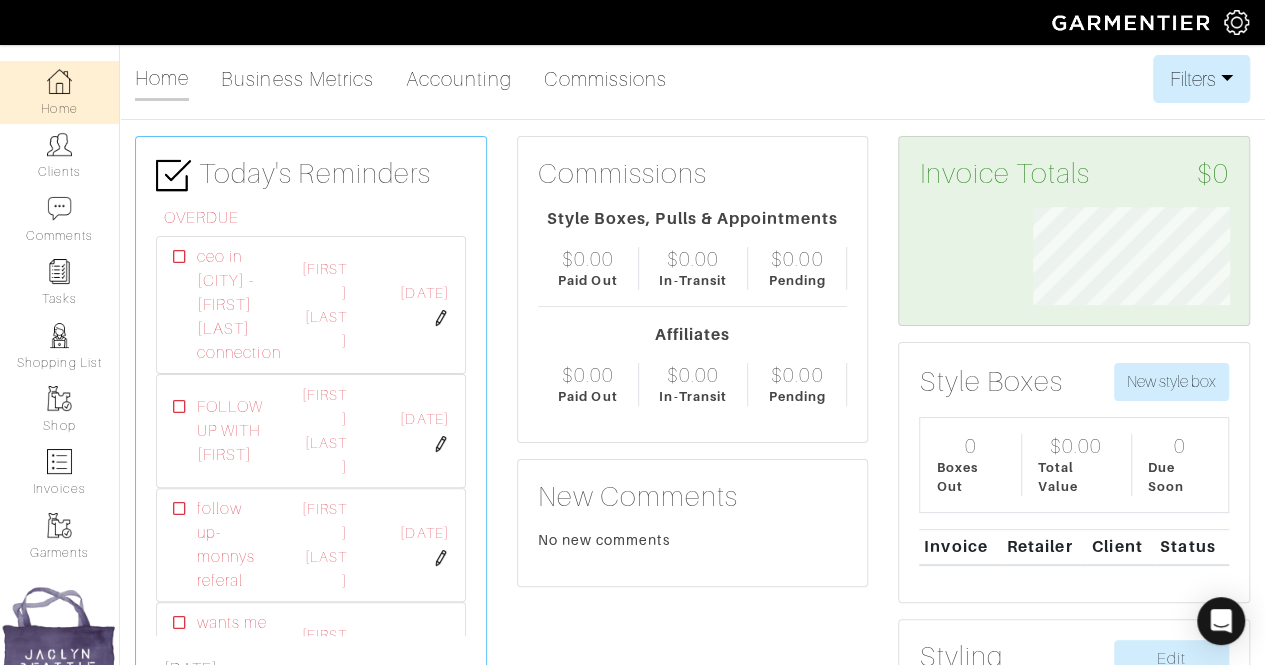 click on "[FIRST] [LAST] Personal Styling
[FIRST] [LAST]
Home
Clients
Invoices
Comments
Reminders
Stylists
Shop
More
Company Settings
Manage Subscription
My Profile
Stylists
Sign Out
Company Settings
Manage Subscription
My Profile
Stylists
Sign Out
Home
Clients
Comments
Tasks
Shopping List
Shop" at bounding box center [632, 805] 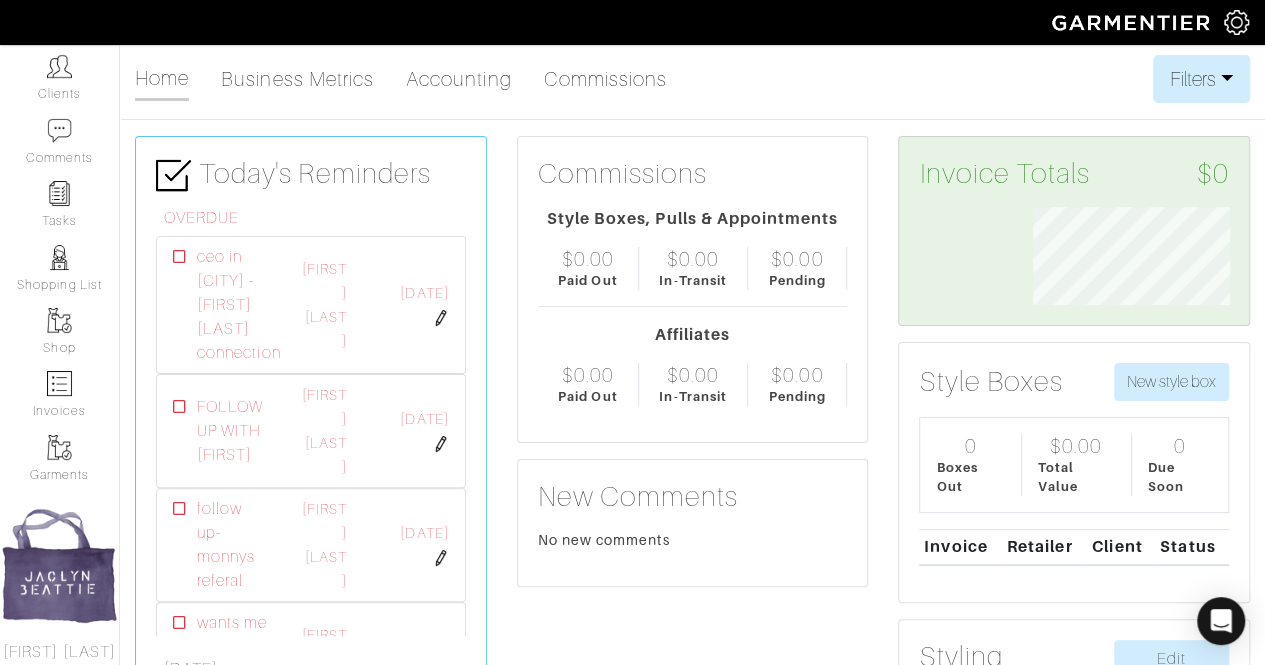 scroll, scrollTop: 130, scrollLeft: 0, axis: vertical 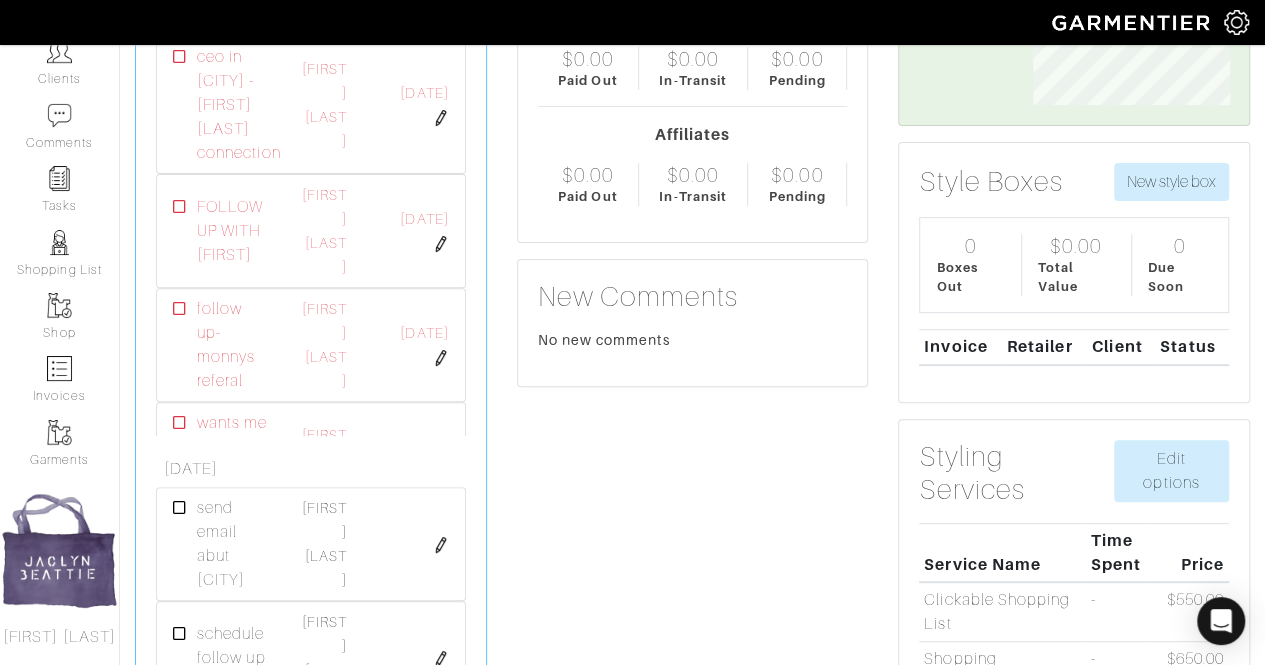 click on "[FIRST] [LAST]" at bounding box center [59, 637] 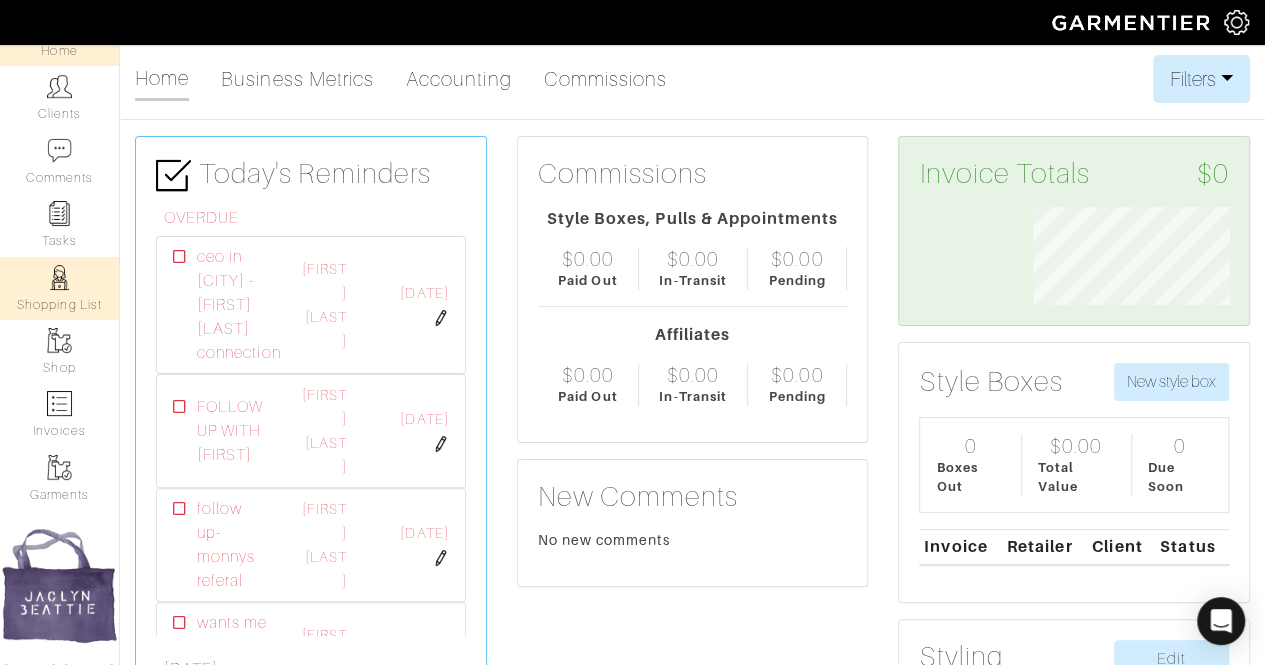 scroll, scrollTop: 0, scrollLeft: 0, axis: both 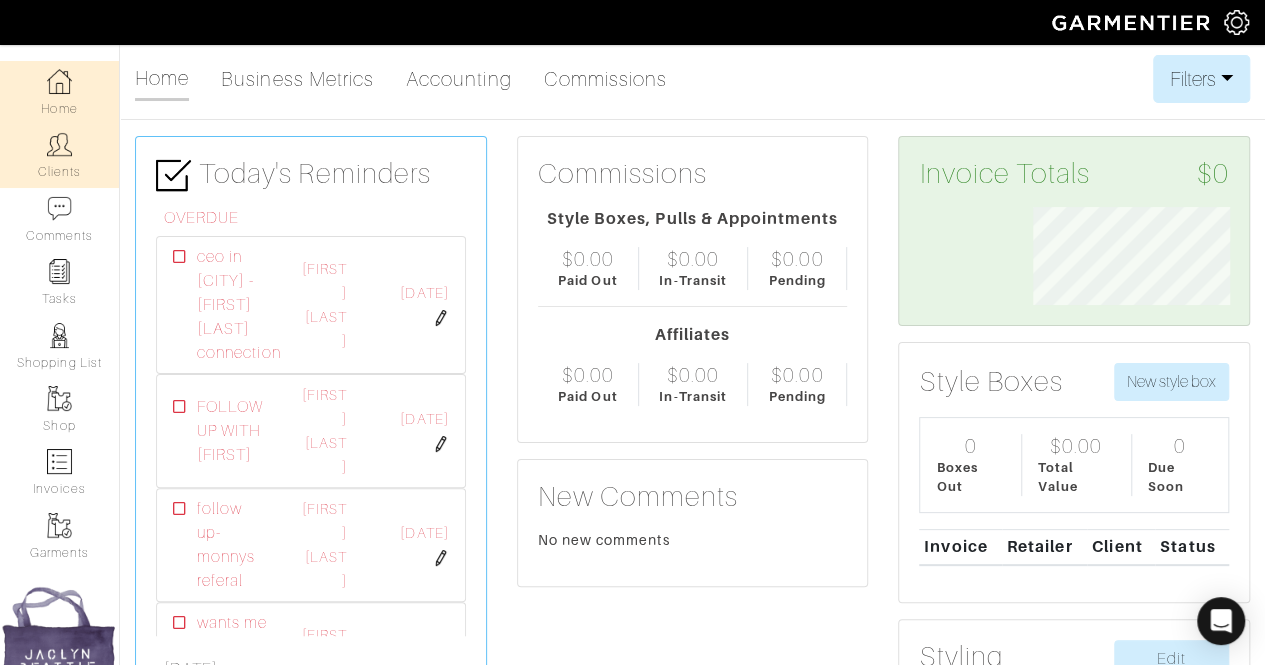 click at bounding box center [59, 144] 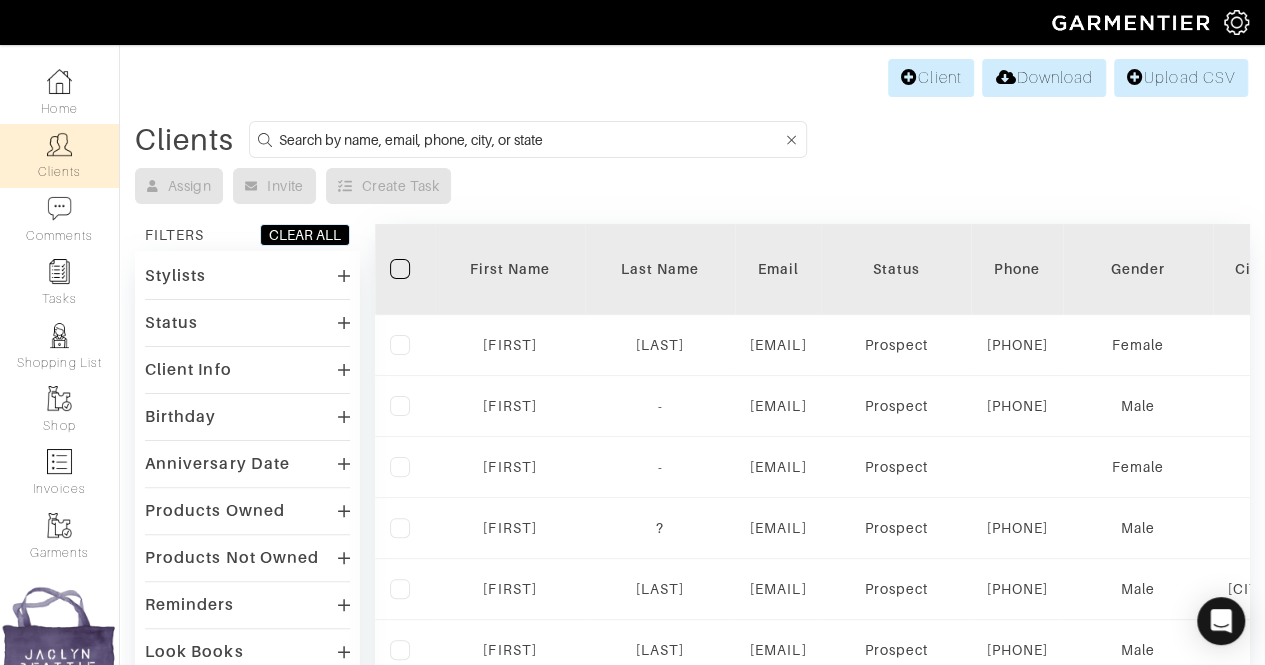 click at bounding box center [531, 139] 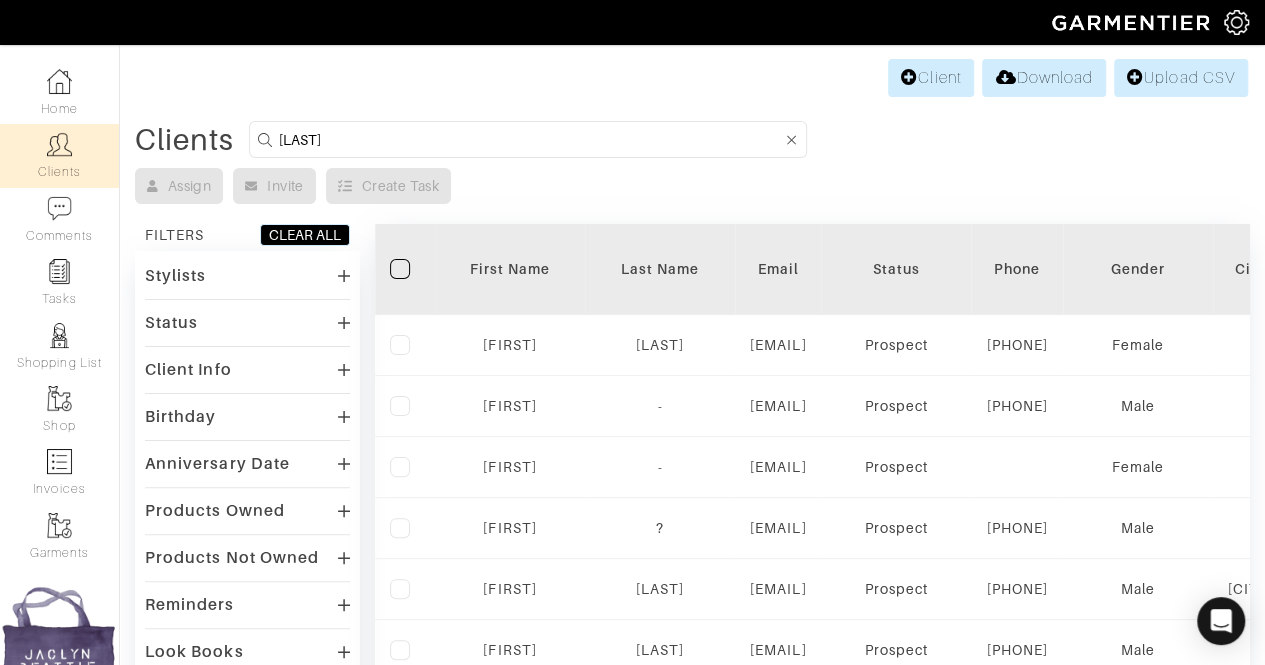 type on "[LAST]" 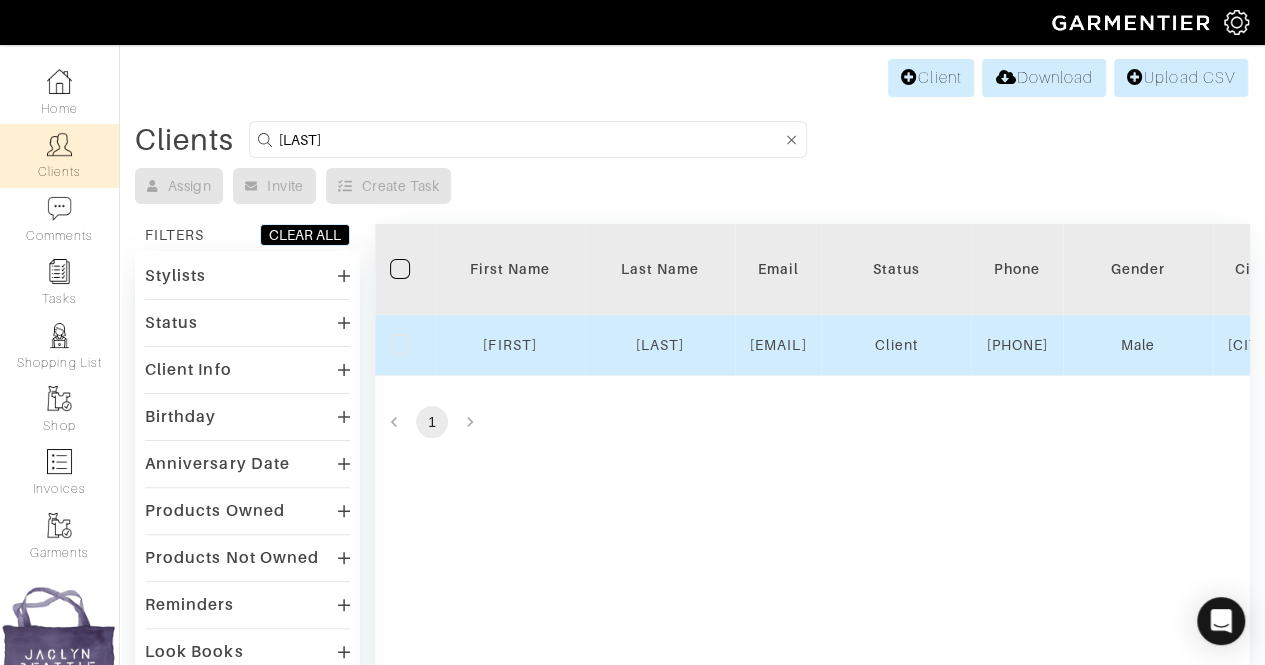 click on "[LAST]" at bounding box center [405, 345] 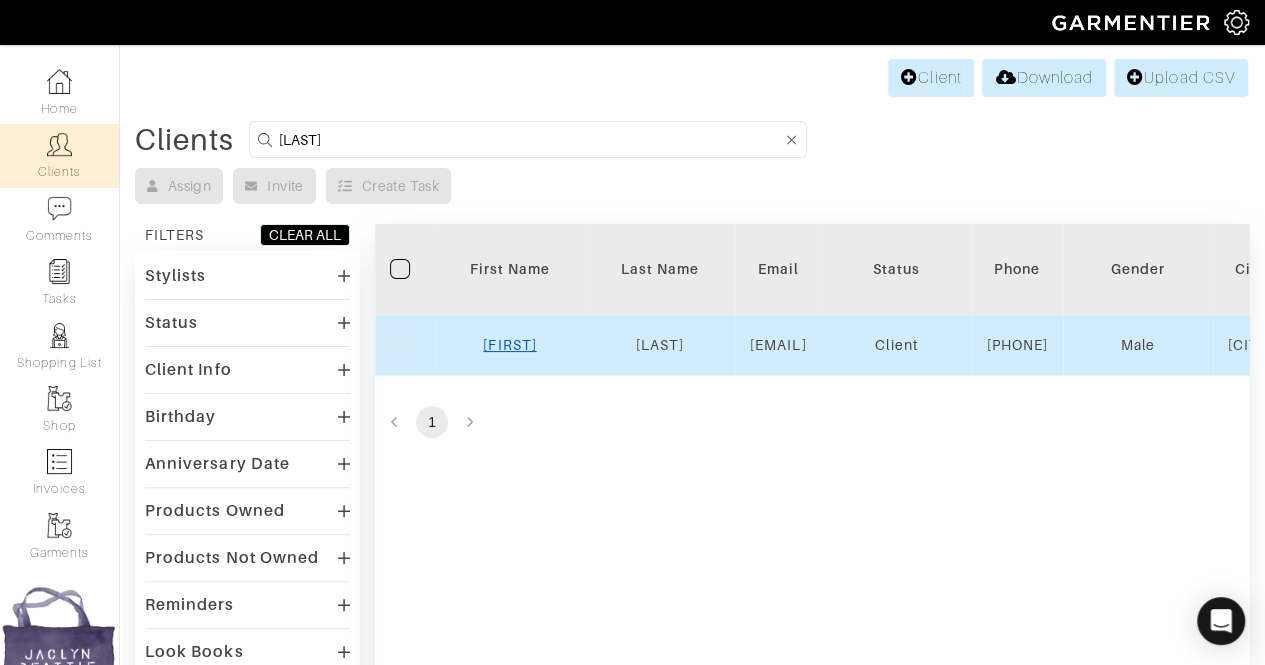 click on "[FIRST]" at bounding box center (509, 345) 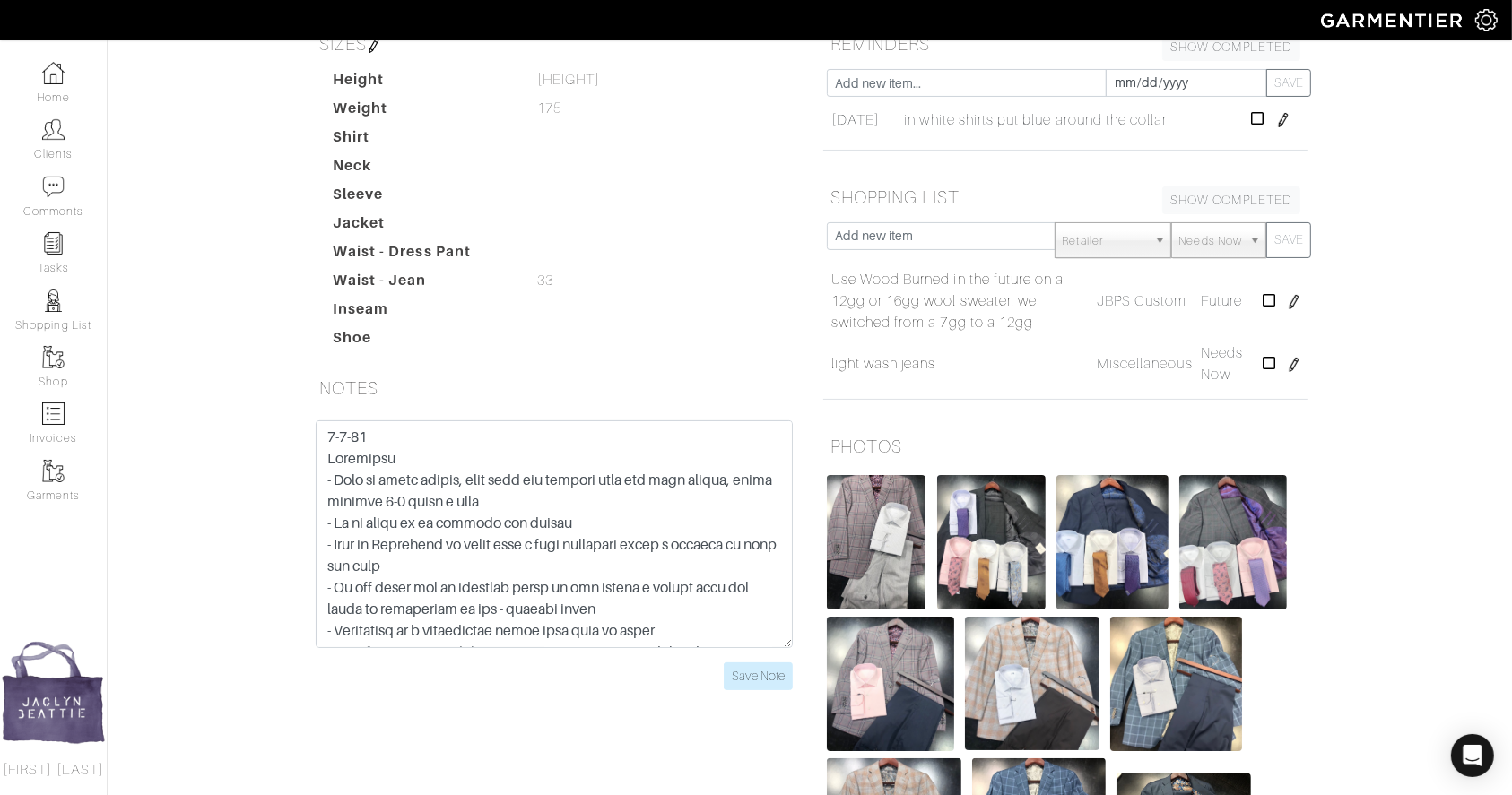 scroll, scrollTop: 238, scrollLeft: 0, axis: vertical 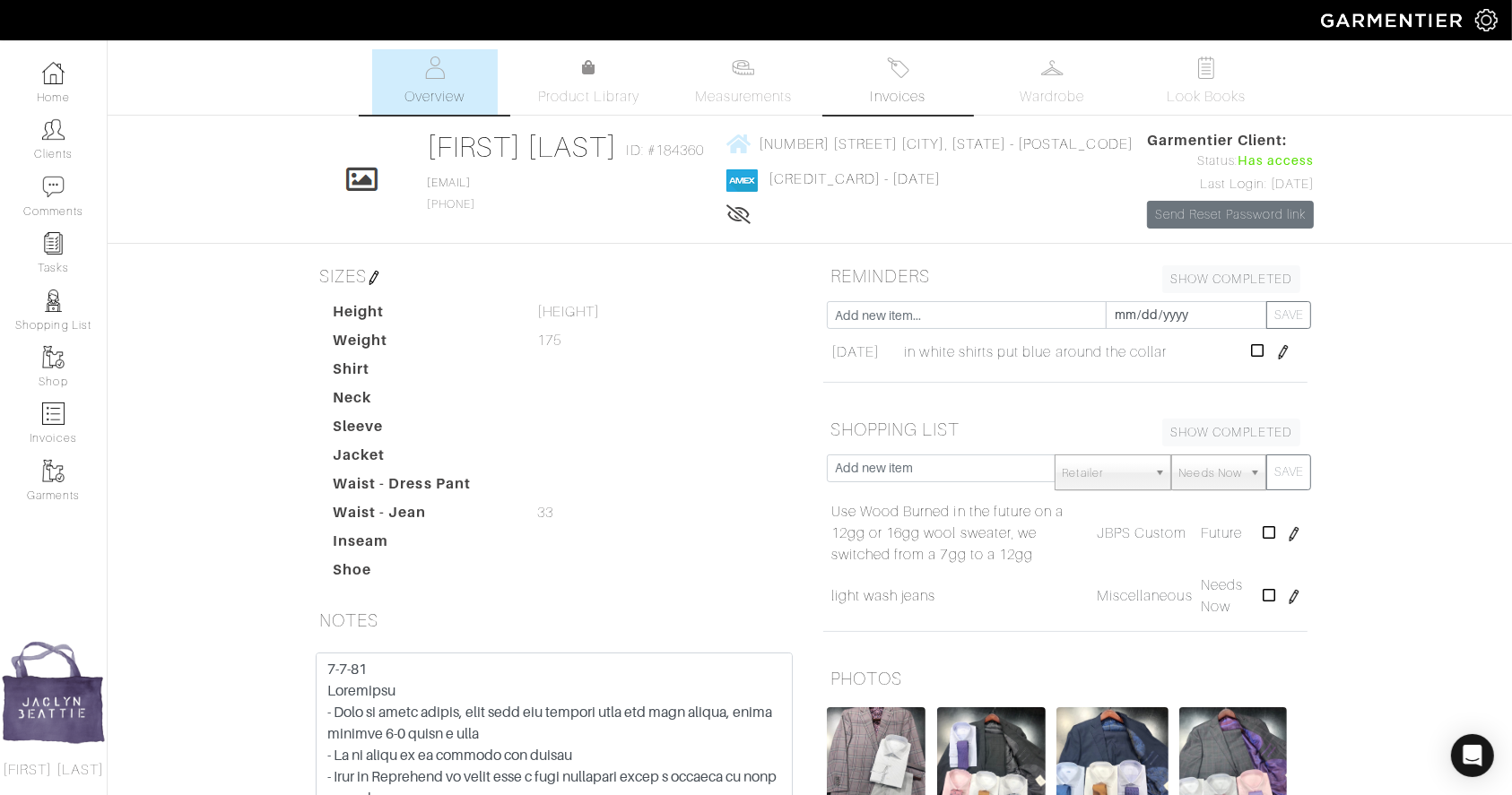 click on "Invoices" at bounding box center [898, 97] 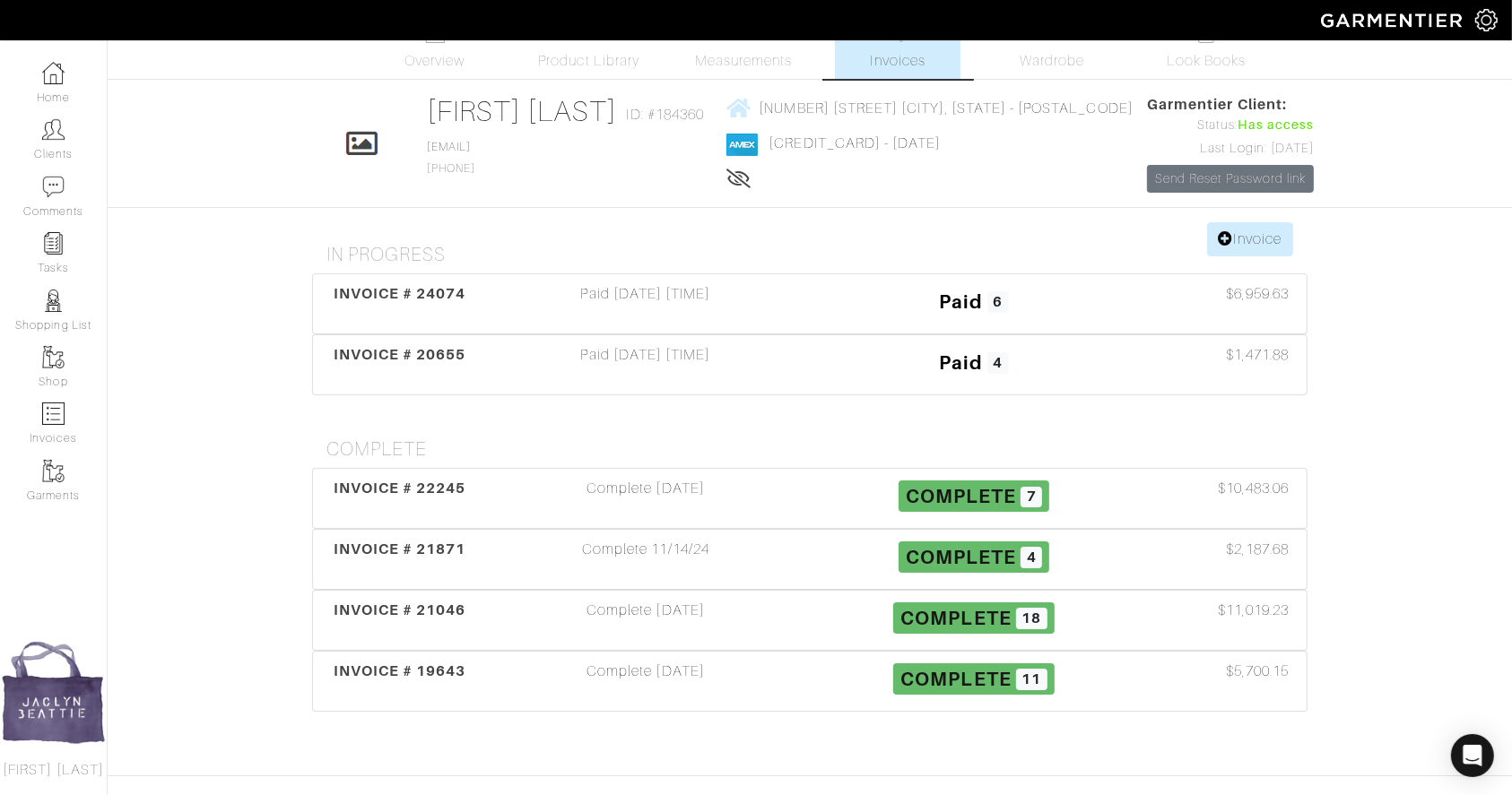 scroll, scrollTop: 0, scrollLeft: 0, axis: both 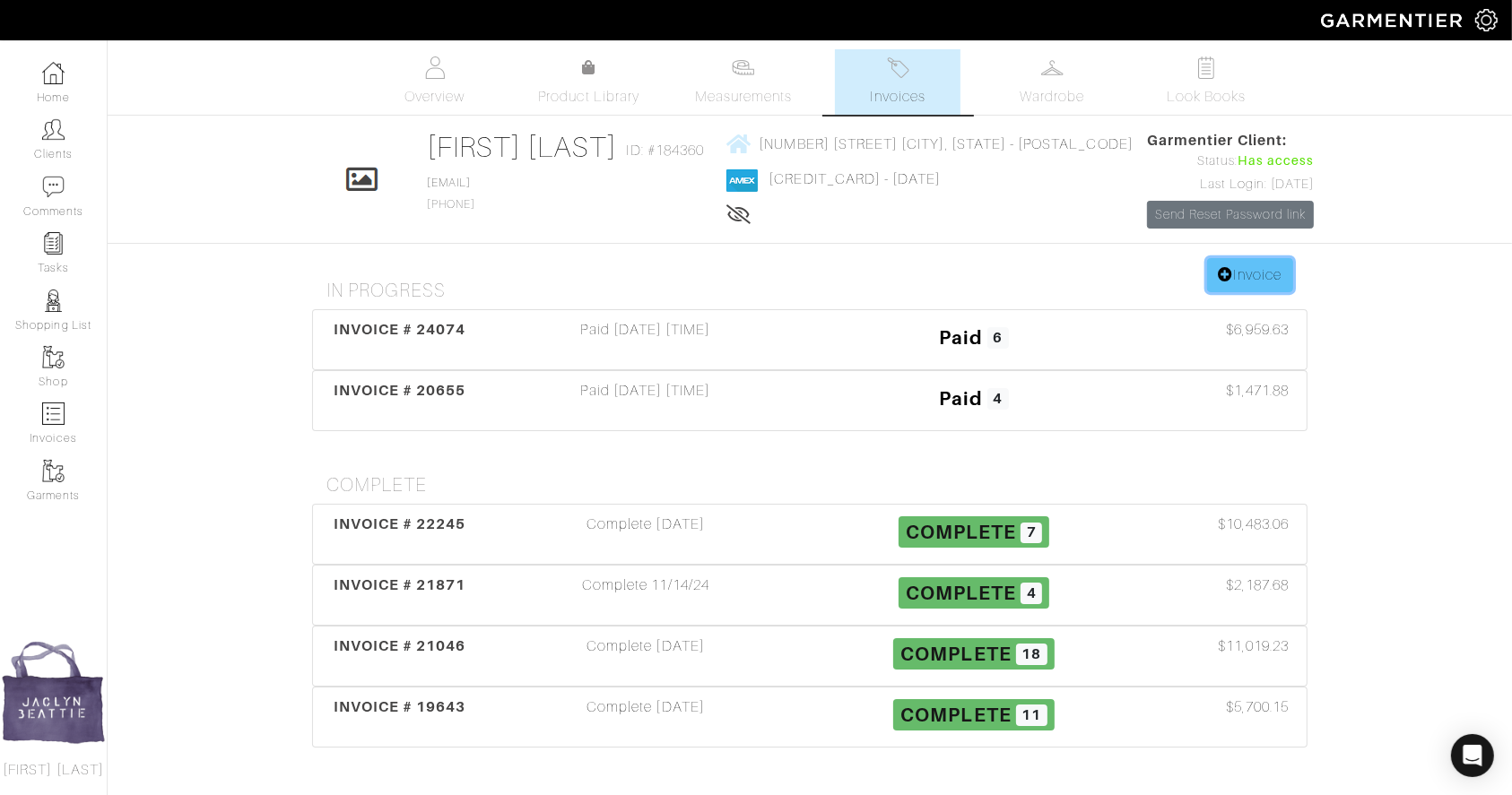 click on "Invoice" at bounding box center (1250, 275) 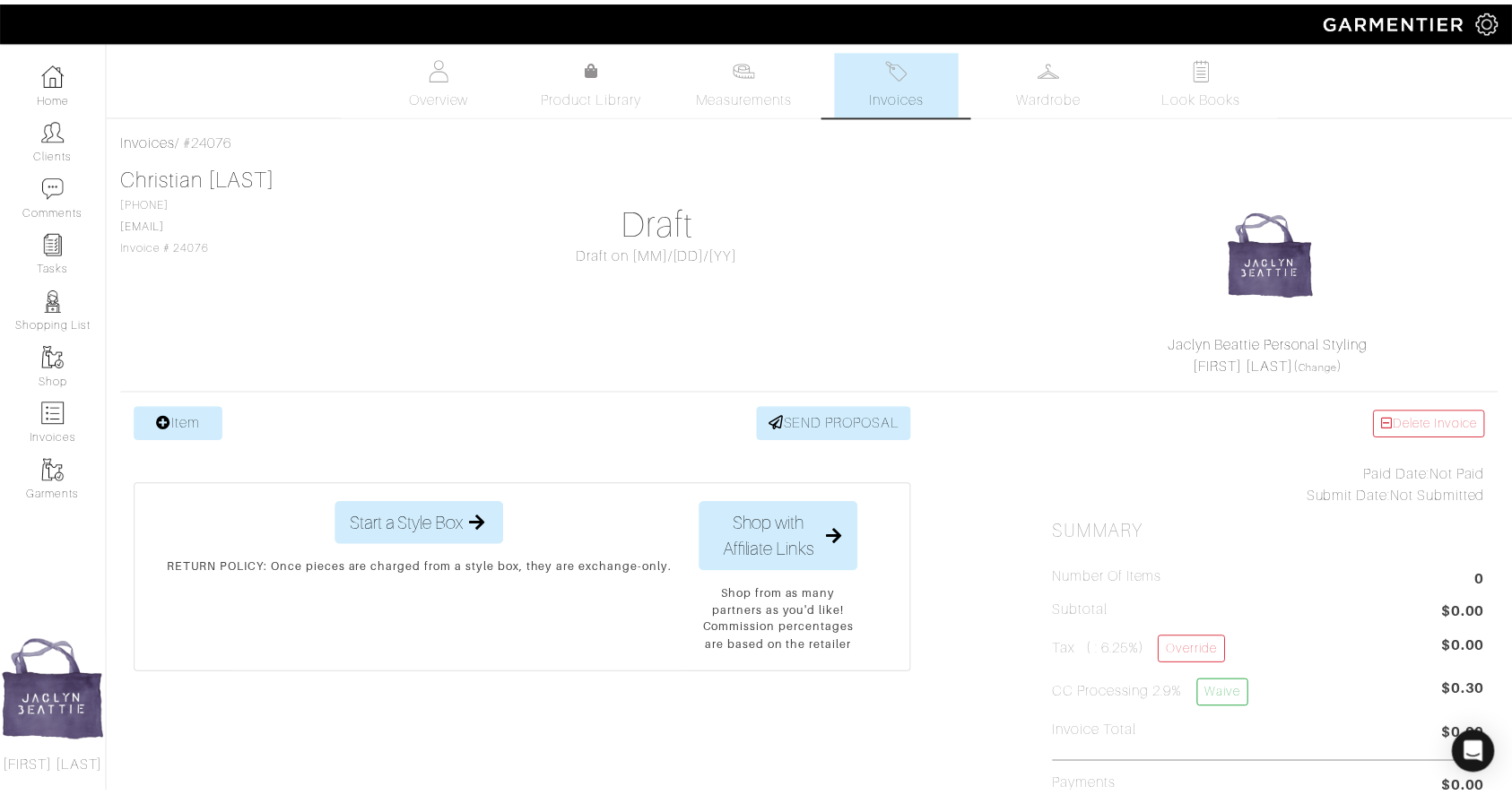 scroll, scrollTop: 0, scrollLeft: 0, axis: both 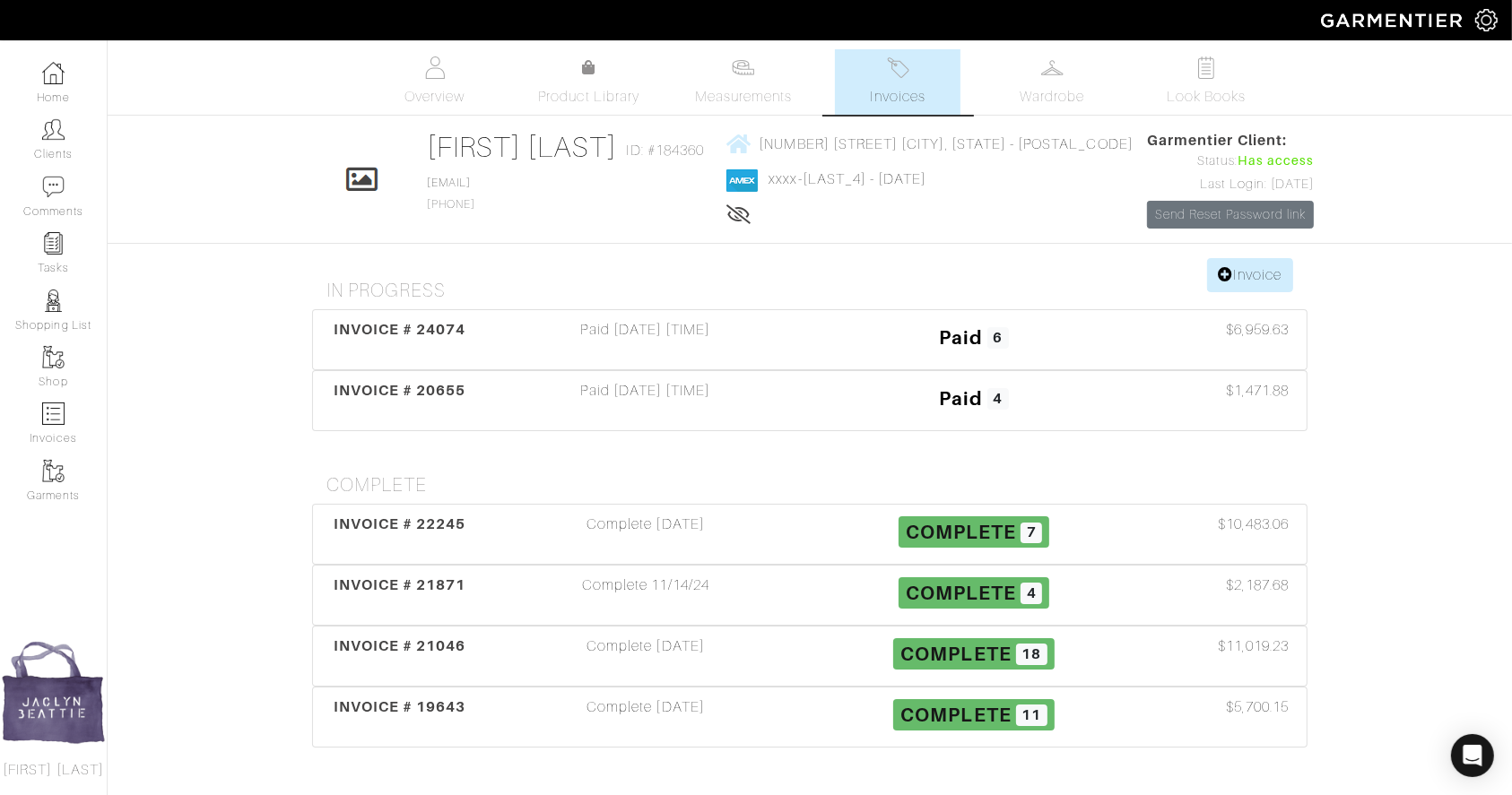 click at bounding box center [1486, 20] 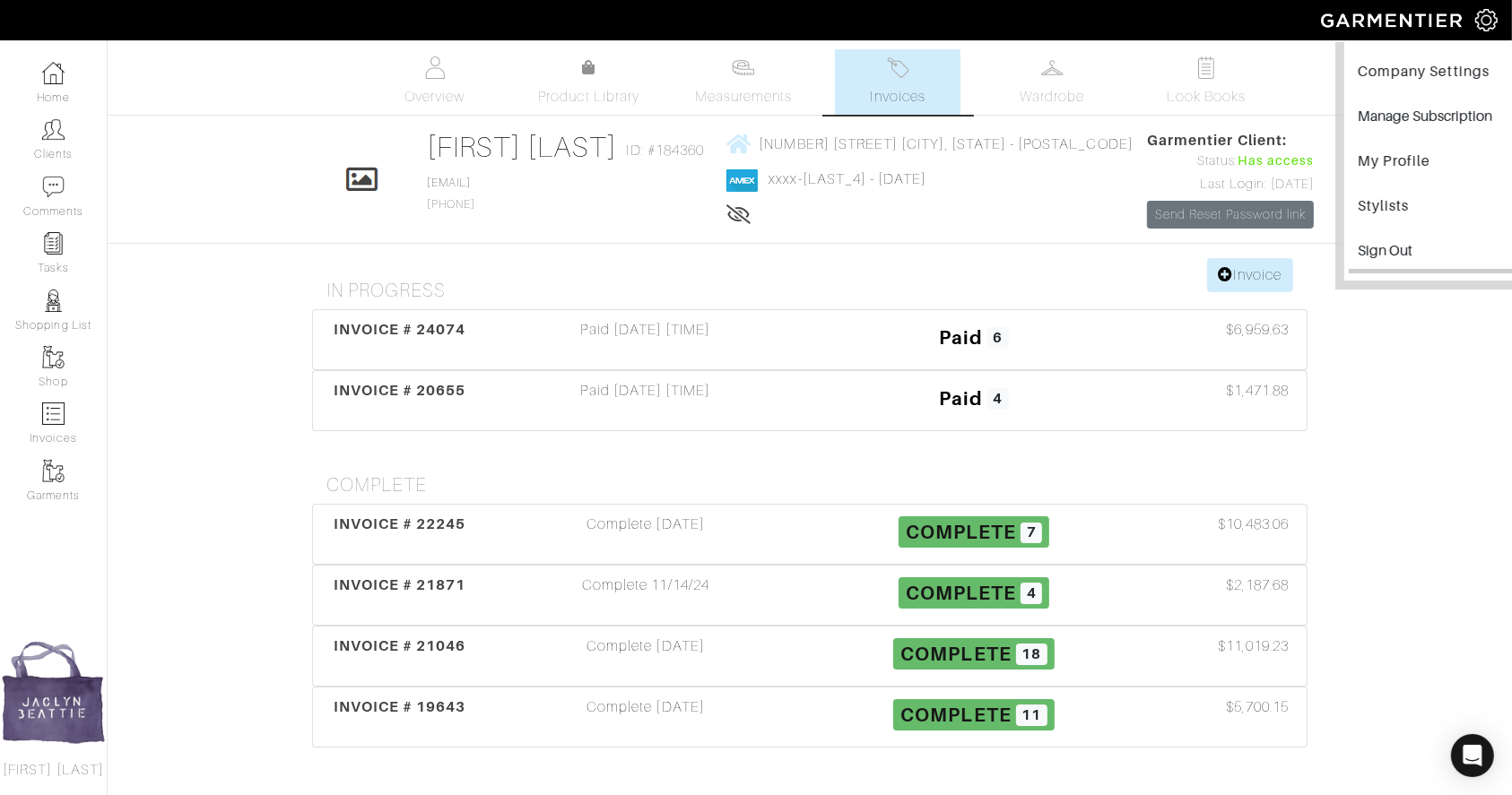 click on "Sign Out" at bounding box center (1436, 253) 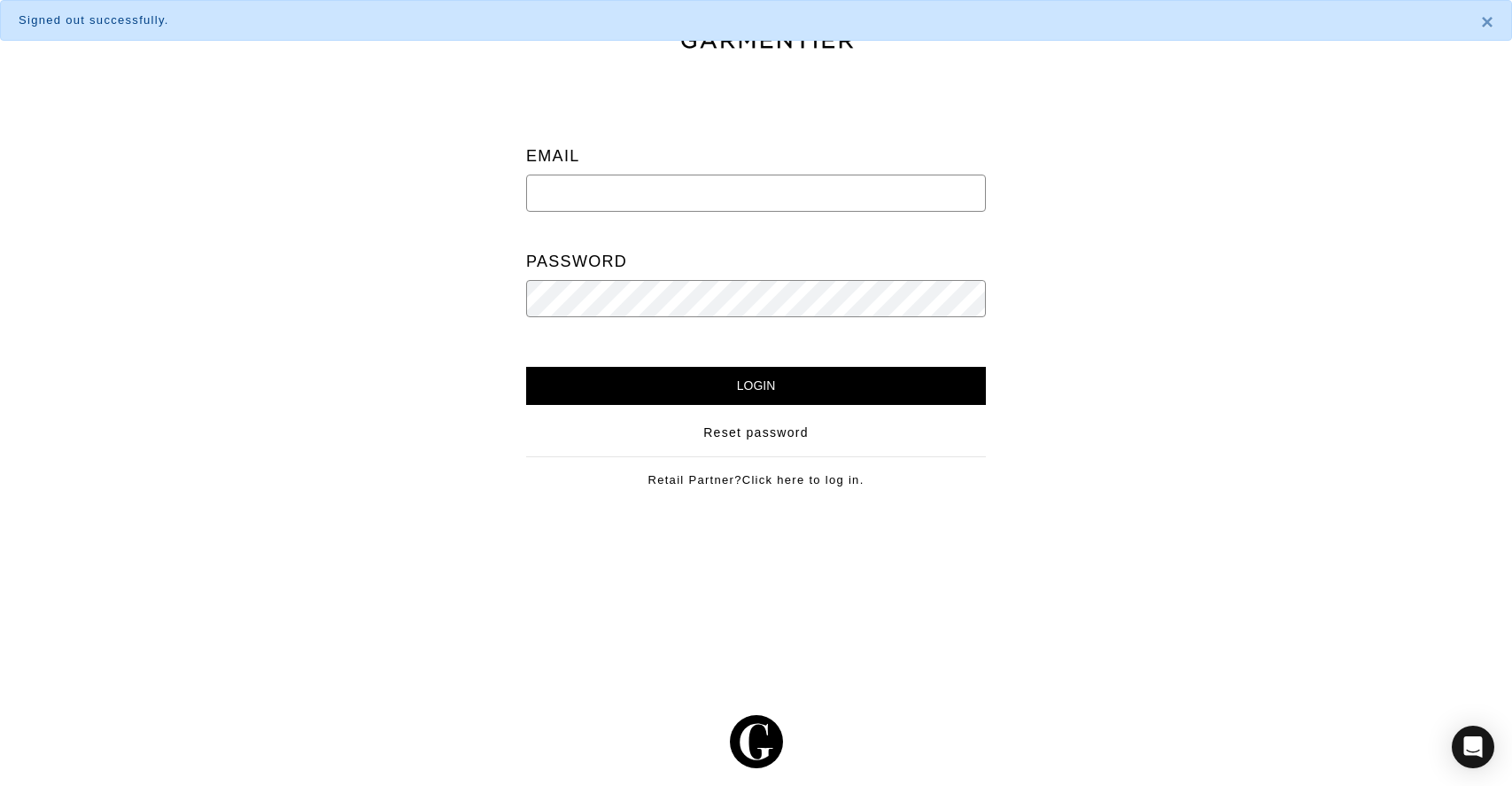 scroll, scrollTop: 0, scrollLeft: 0, axis: both 